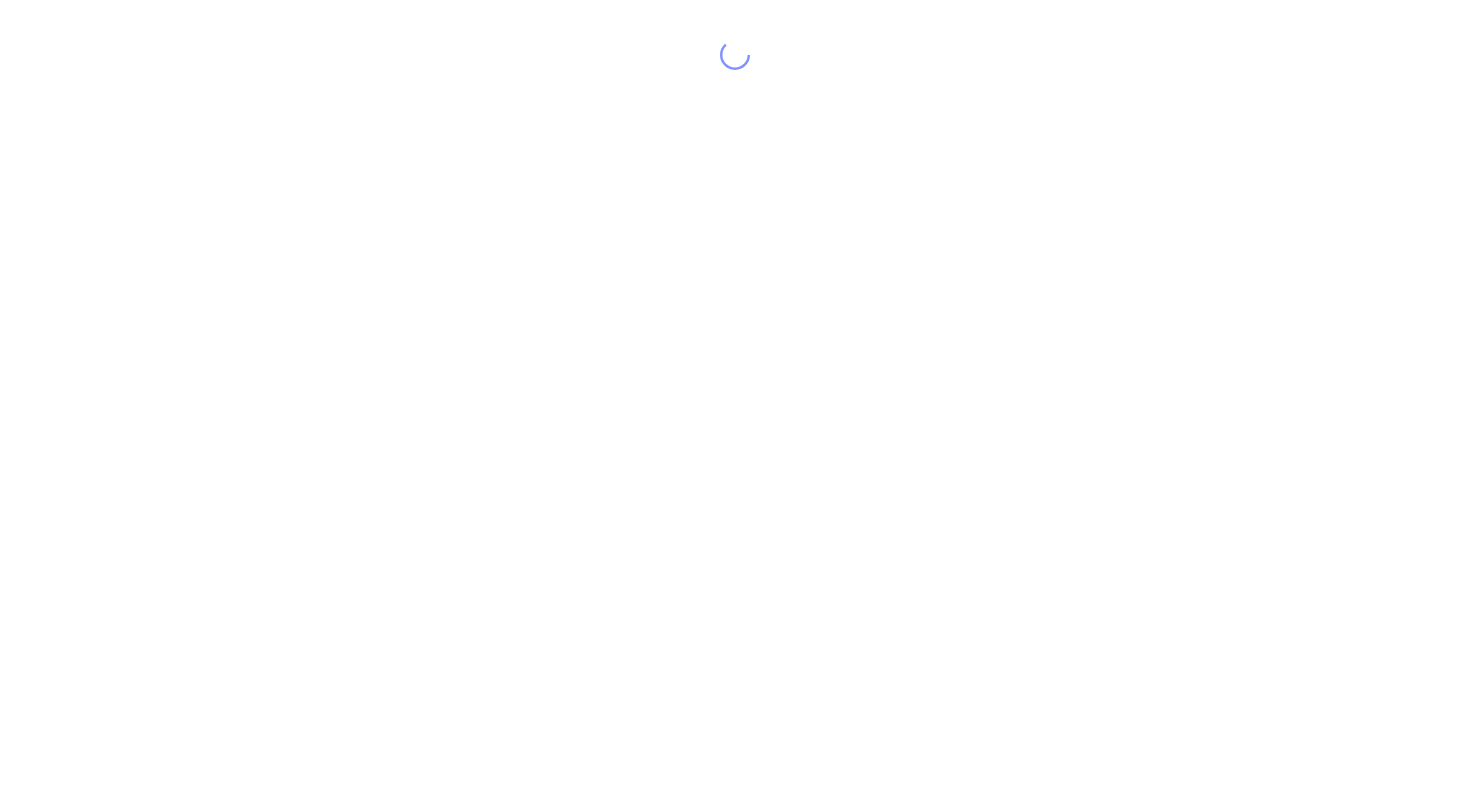 scroll, scrollTop: 0, scrollLeft: 0, axis: both 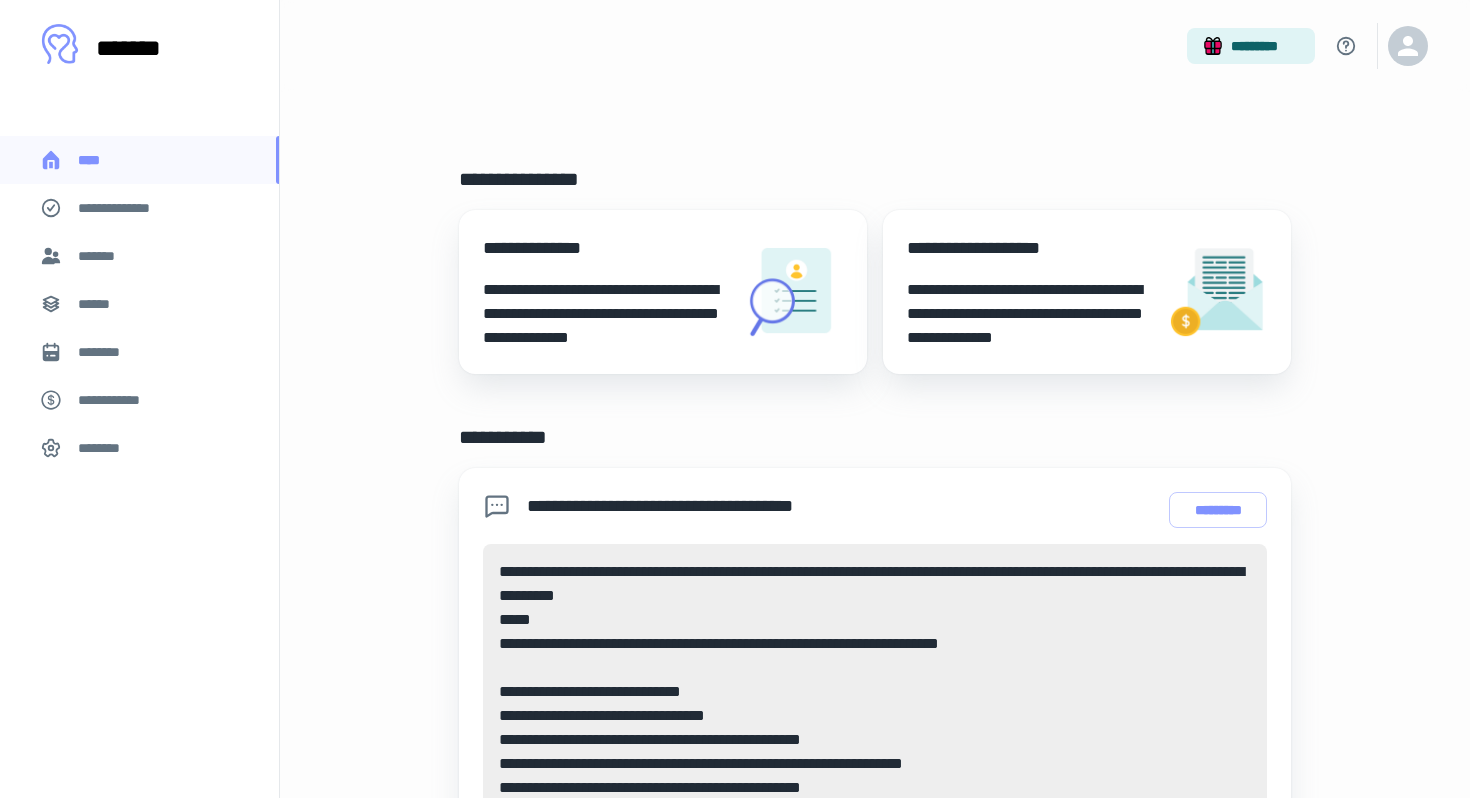 click on "******" at bounding box center (100, 304) 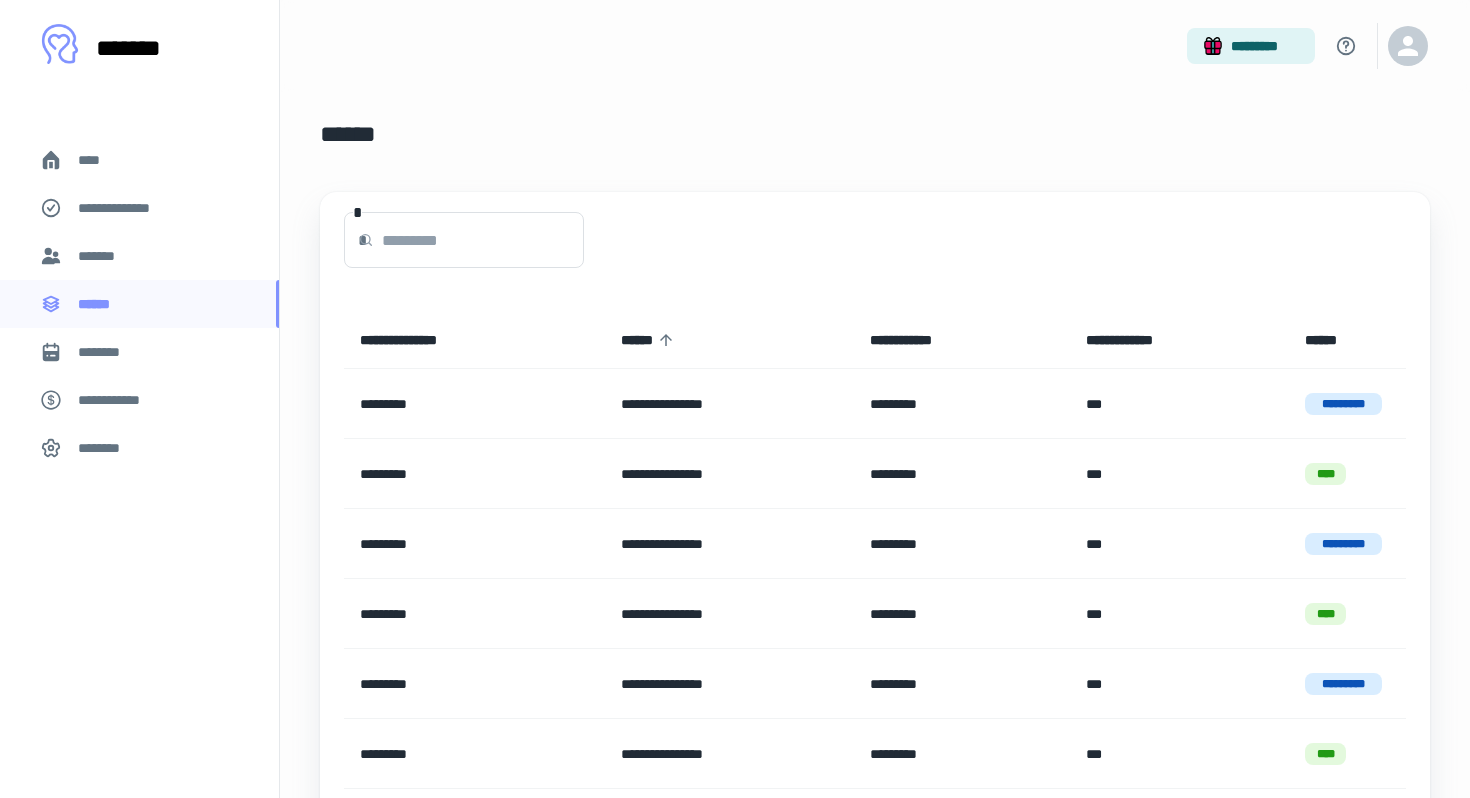 click on "**********" at bounding box center [119, 400] 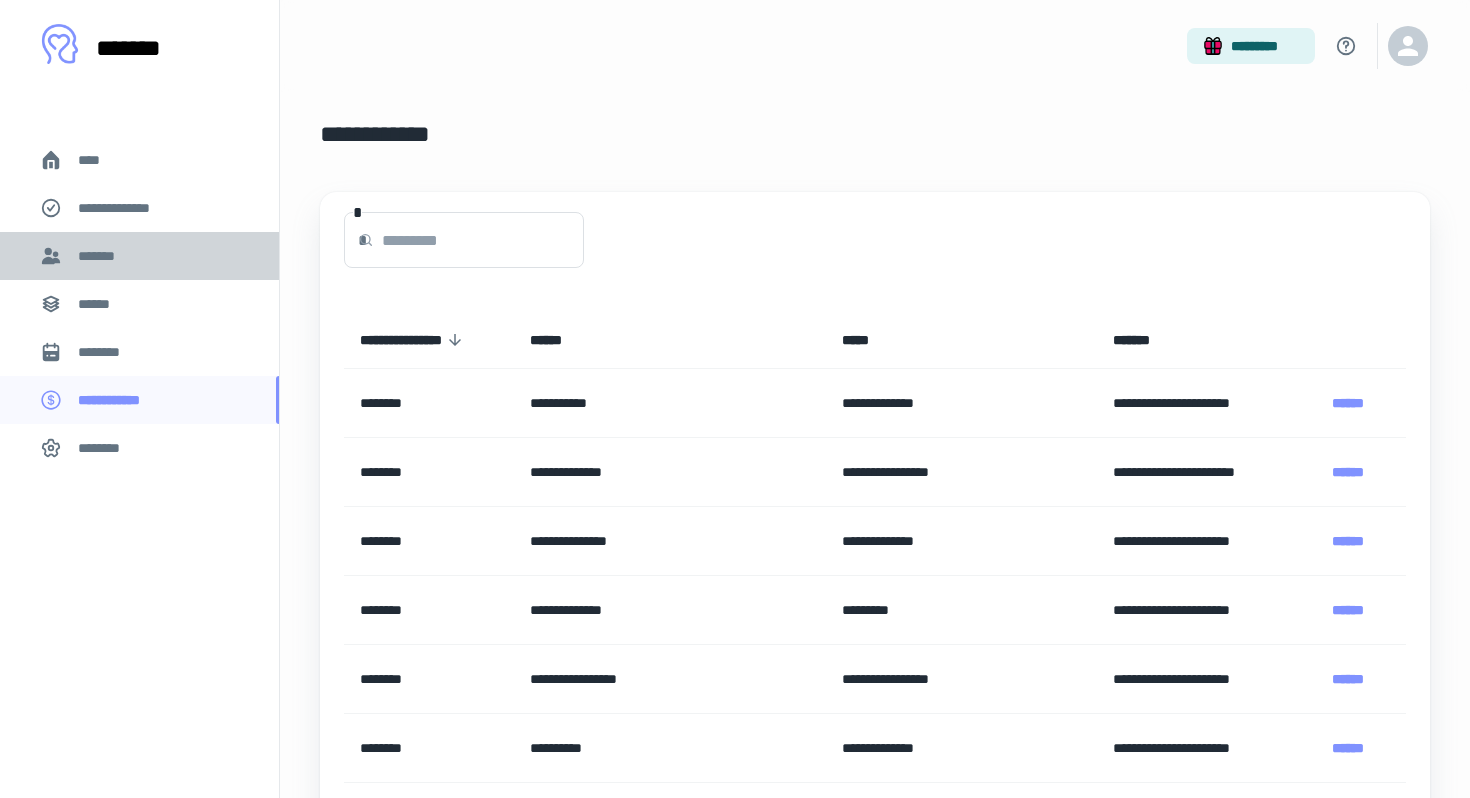 click on "*******" at bounding box center (100, 256) 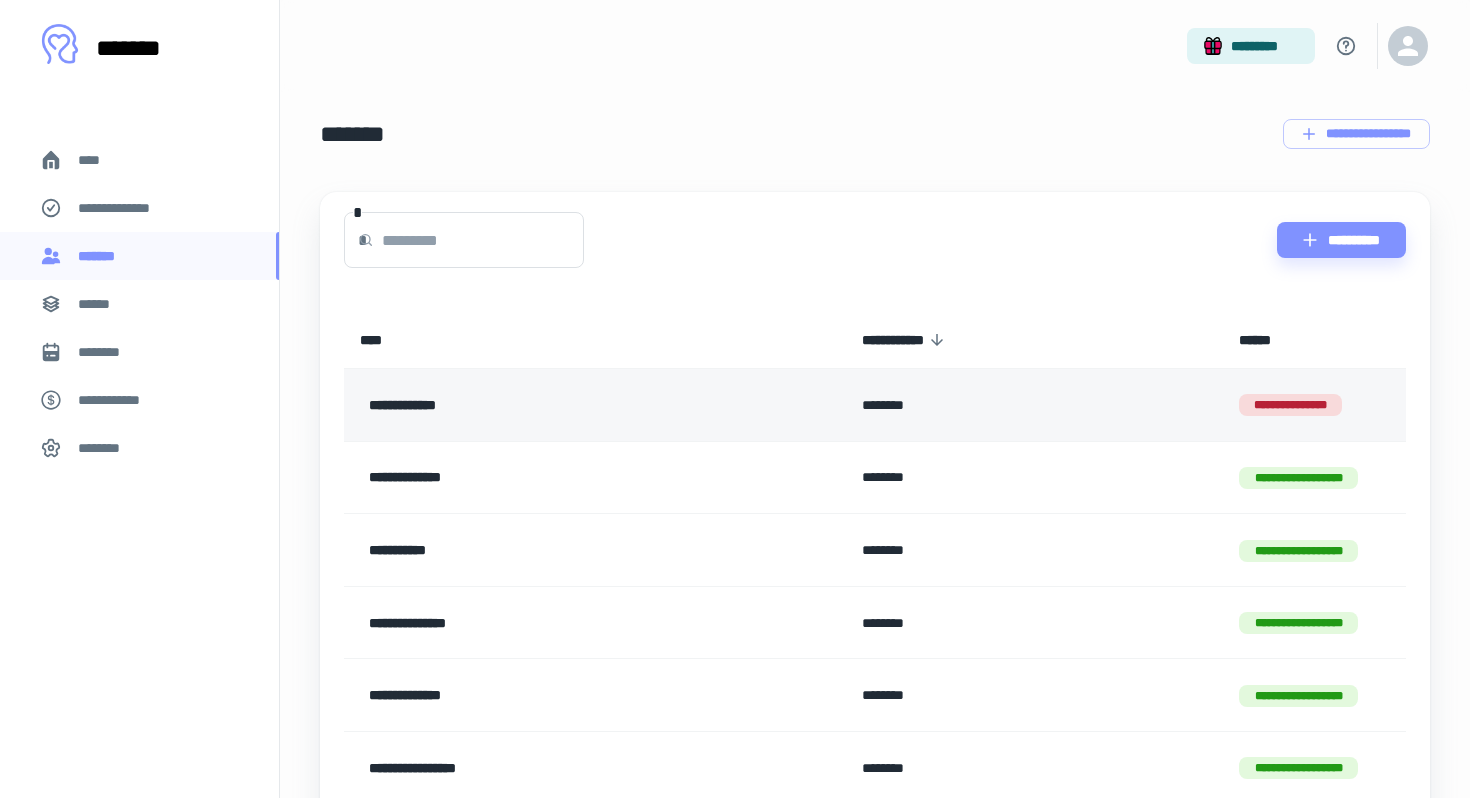 click on "**********" at bounding box center (595, 405) 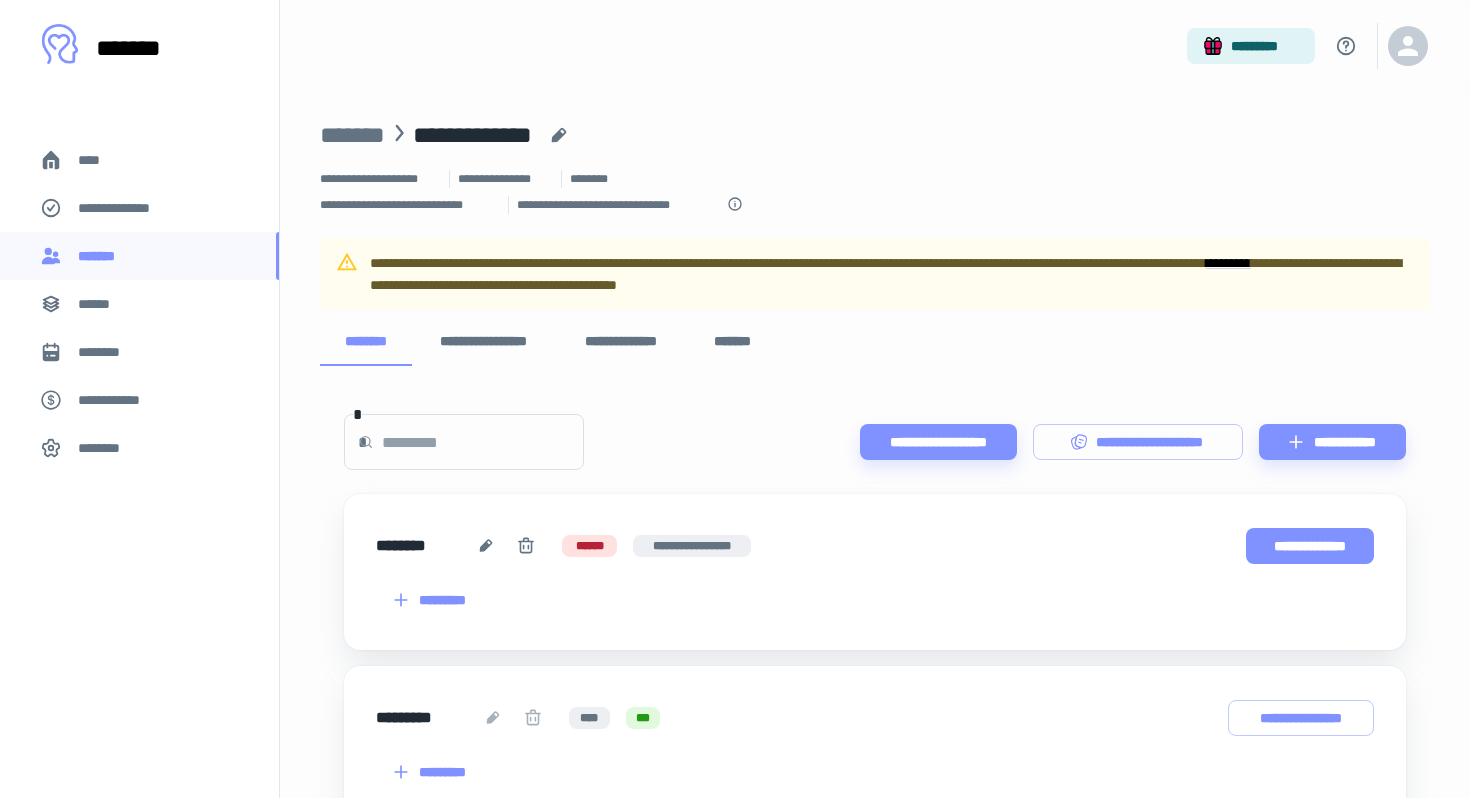 click on "**********" at bounding box center [1310, 546] 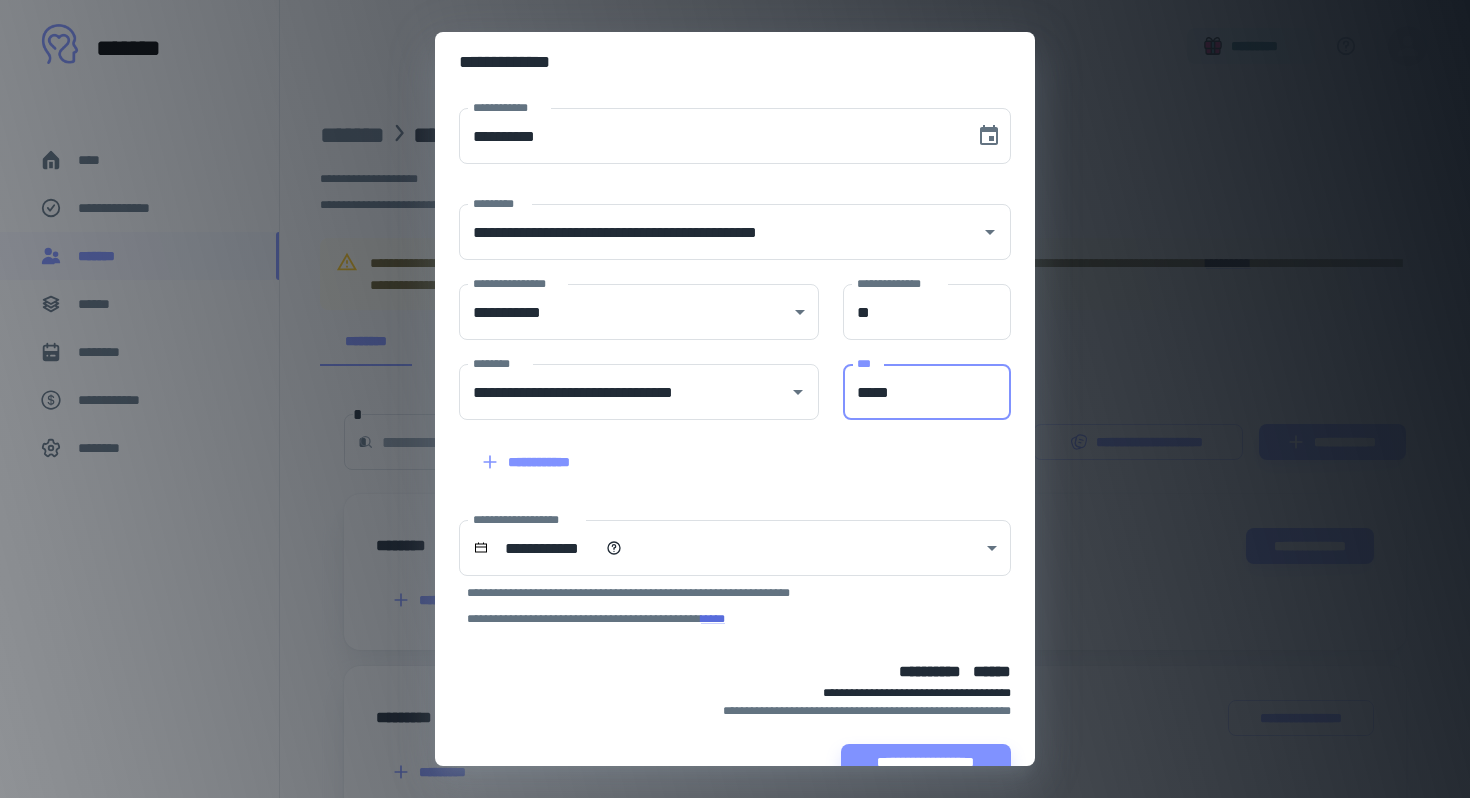 click on "*****" at bounding box center (927, 392) 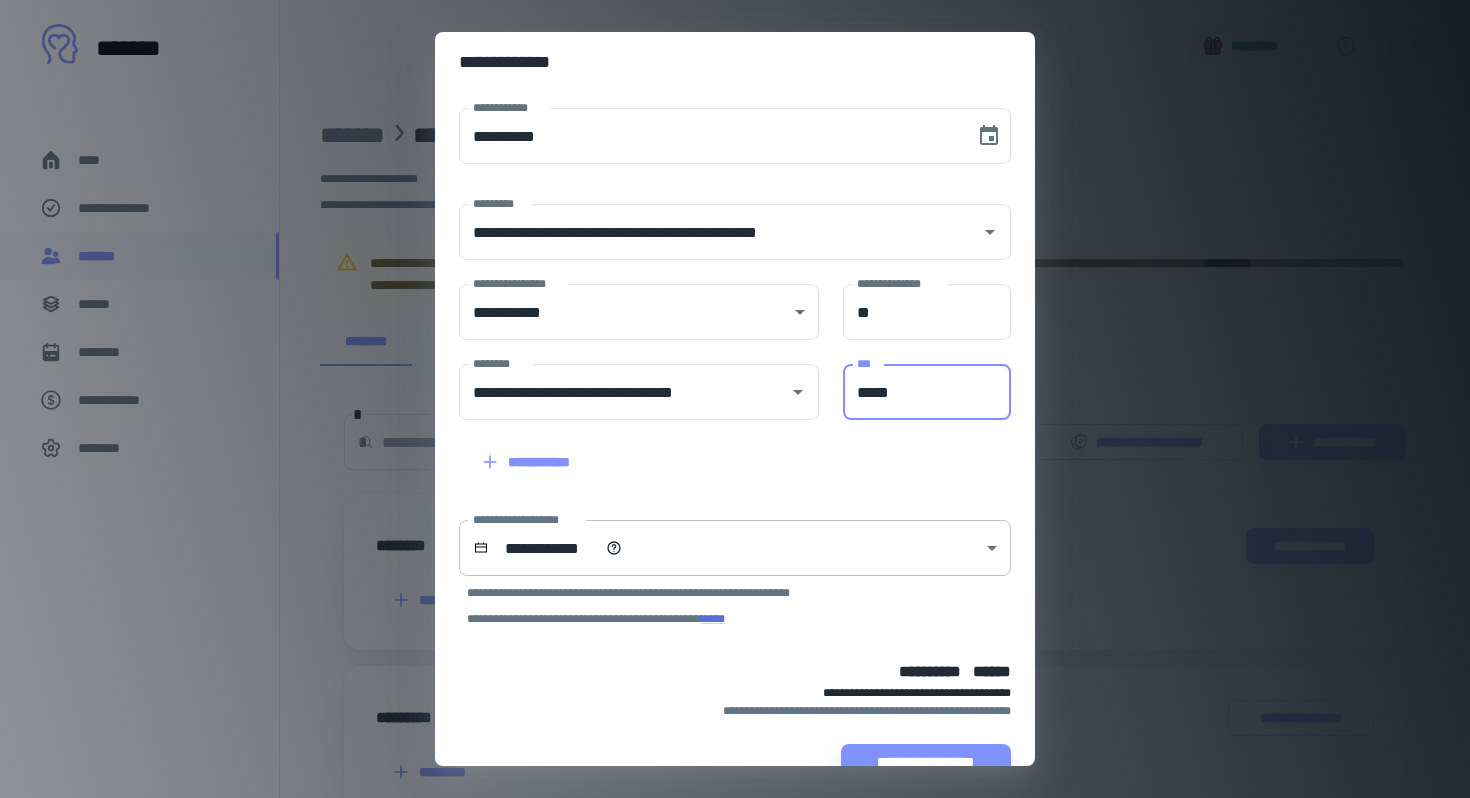type on "*****" 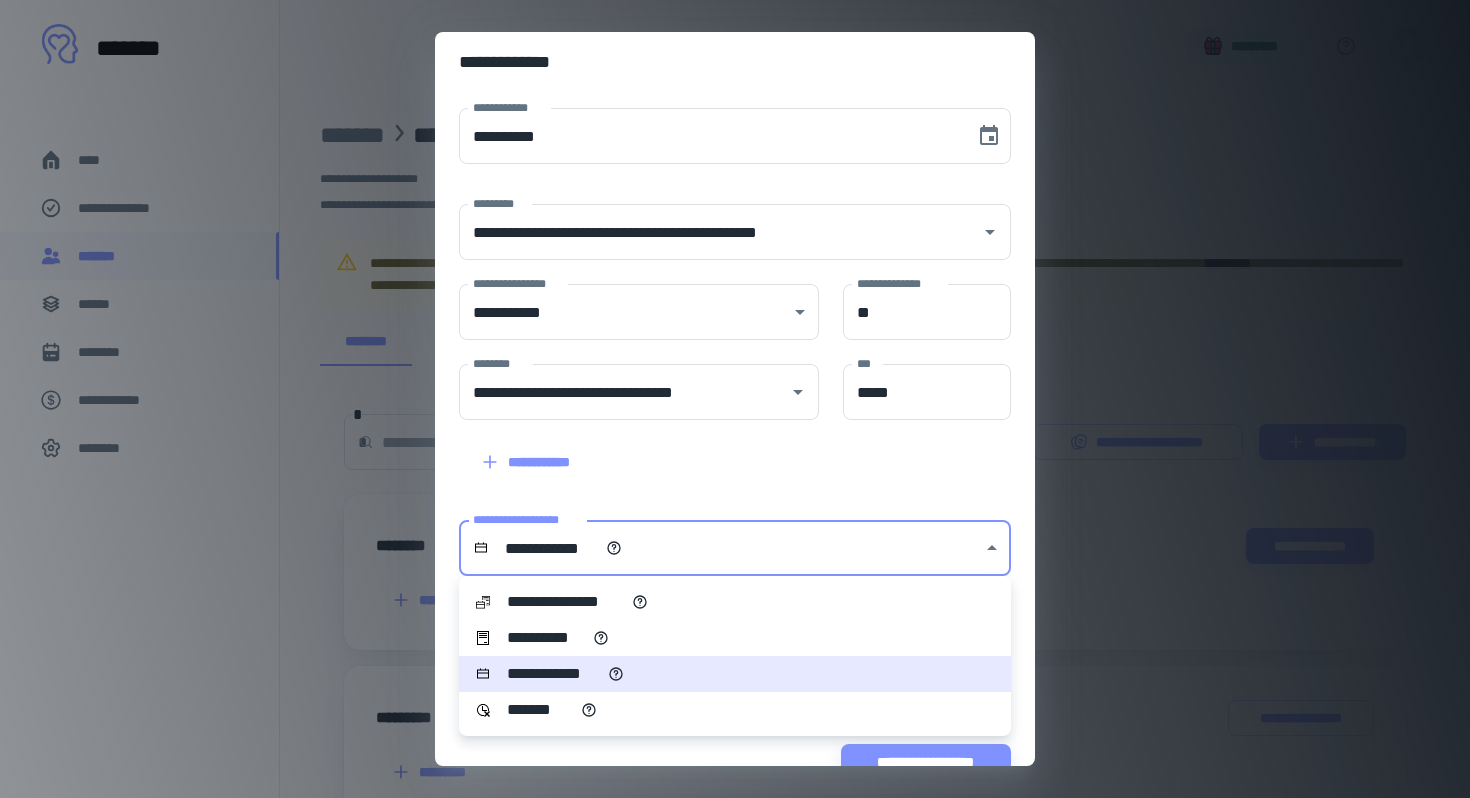 click on "*******" at bounding box center [540, 710] 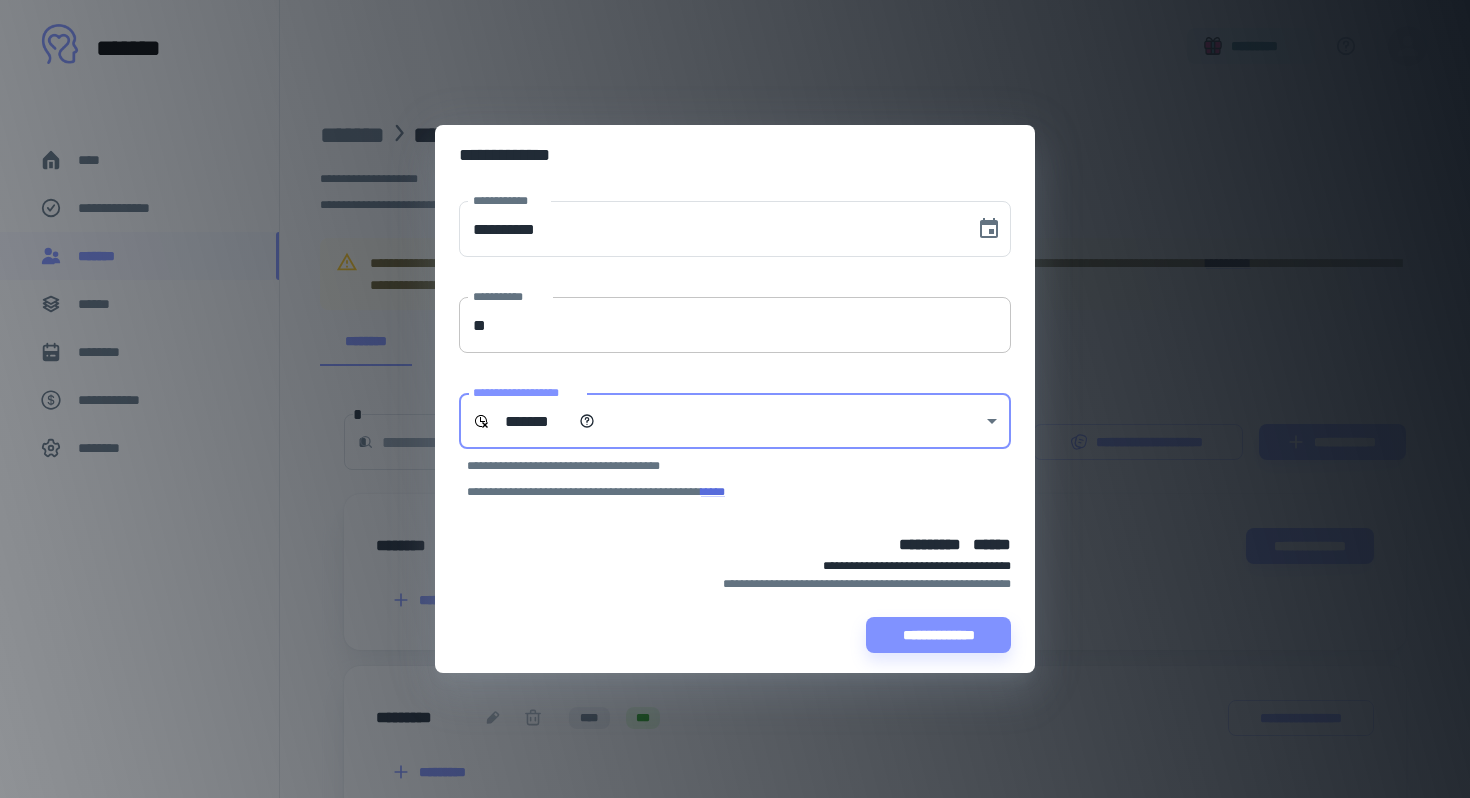 click on "**" at bounding box center [735, 325] 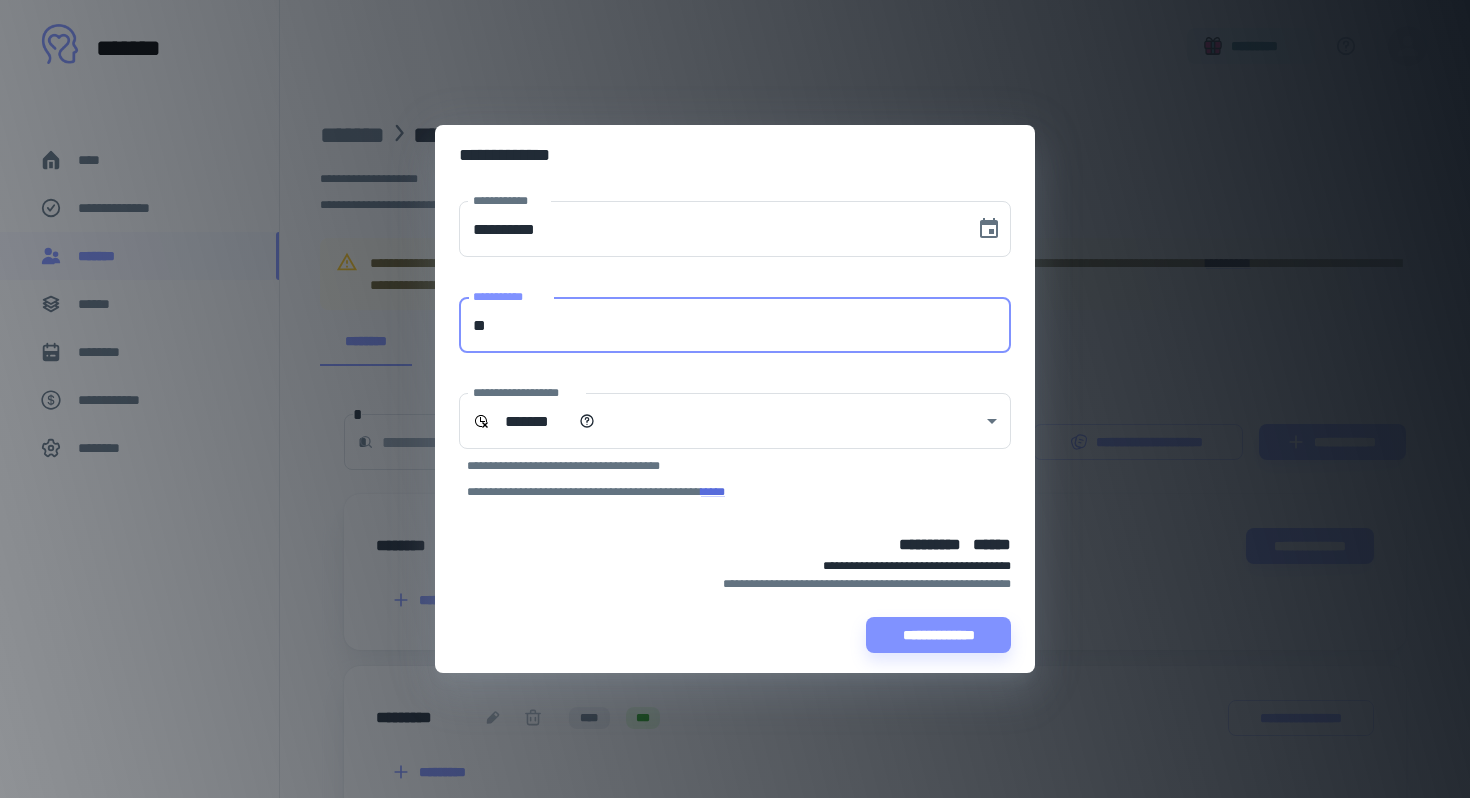 click on "**" at bounding box center [735, 325] 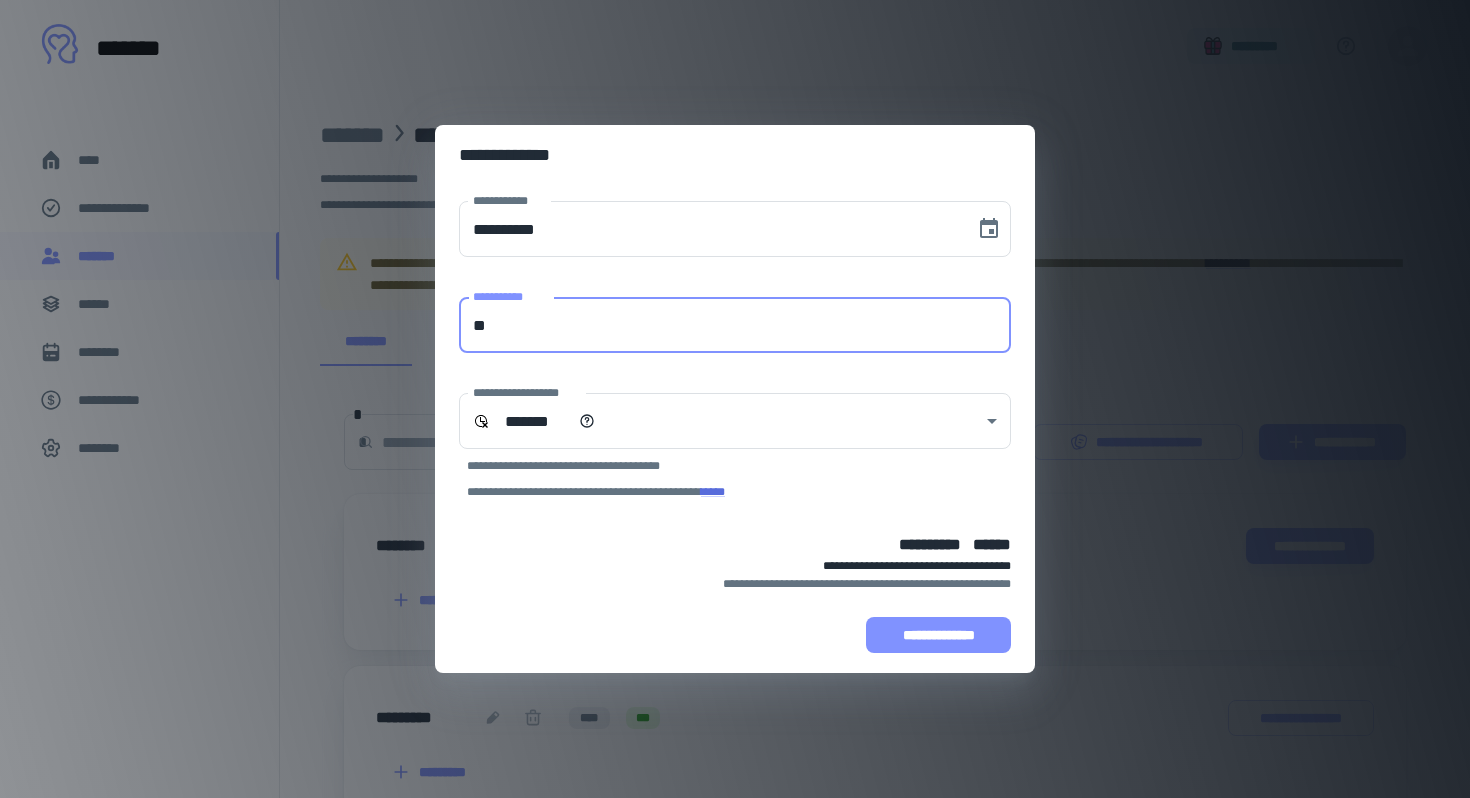 type on "**" 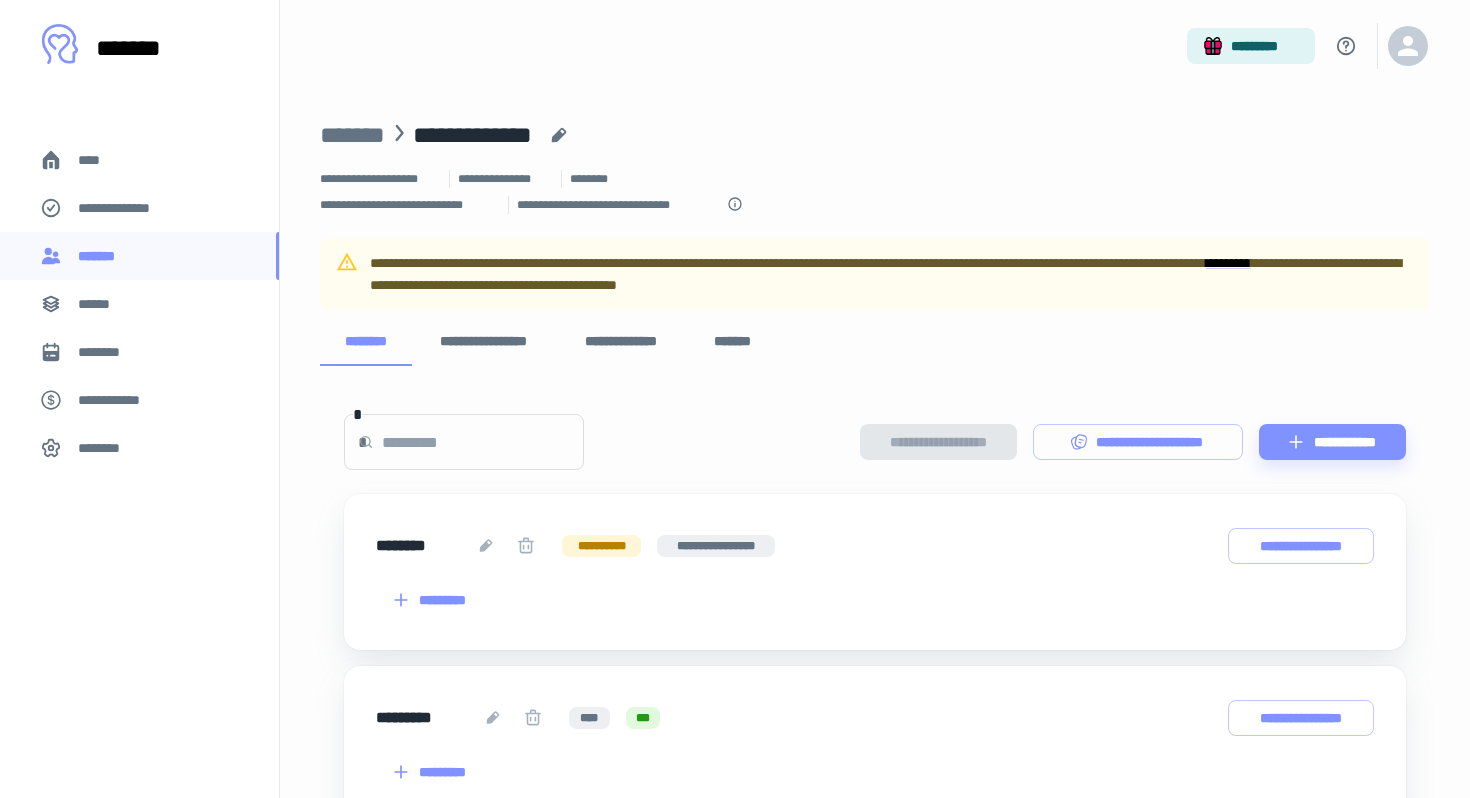 click at bounding box center (483, 442) 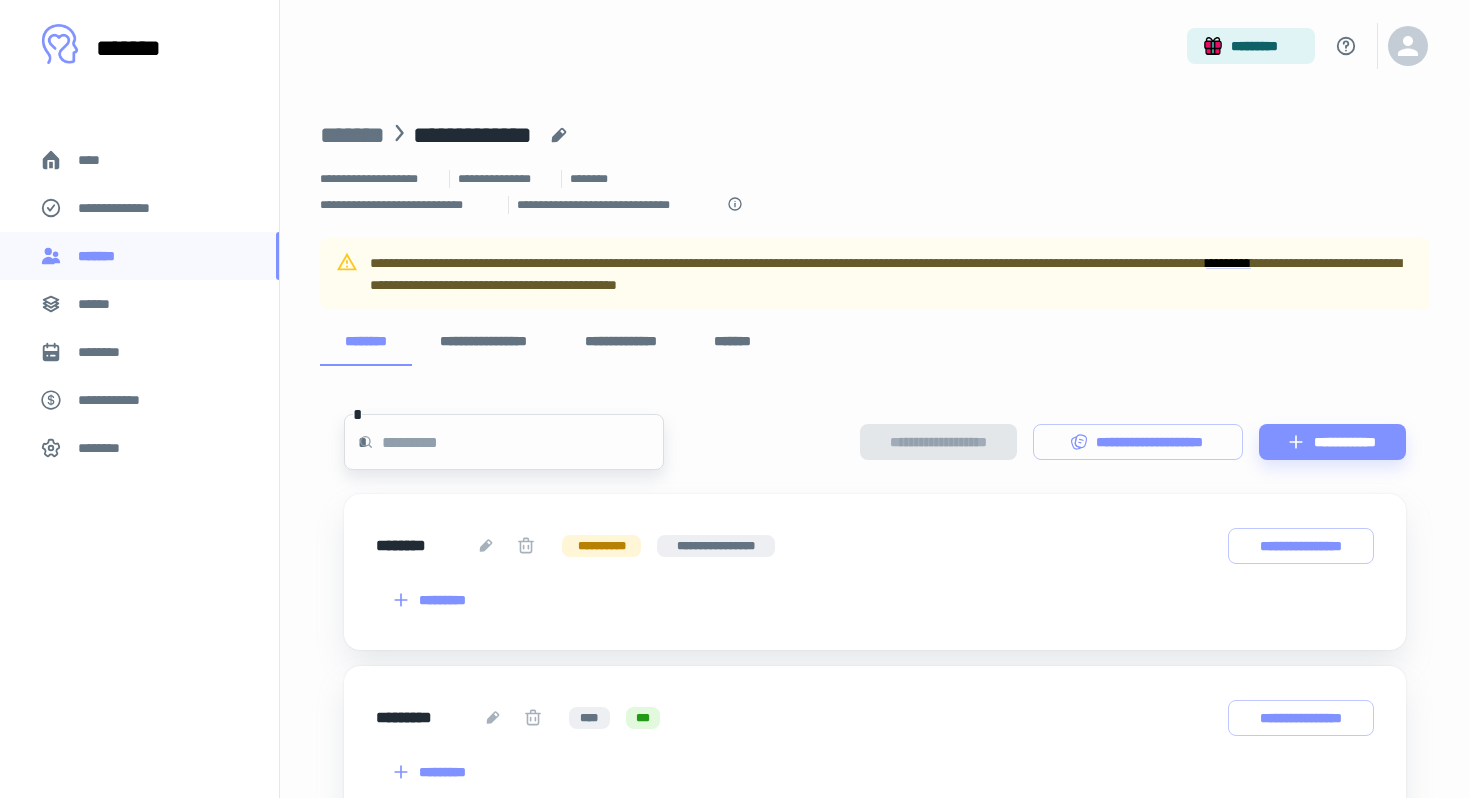 click on "****" at bounding box center (97, 160) 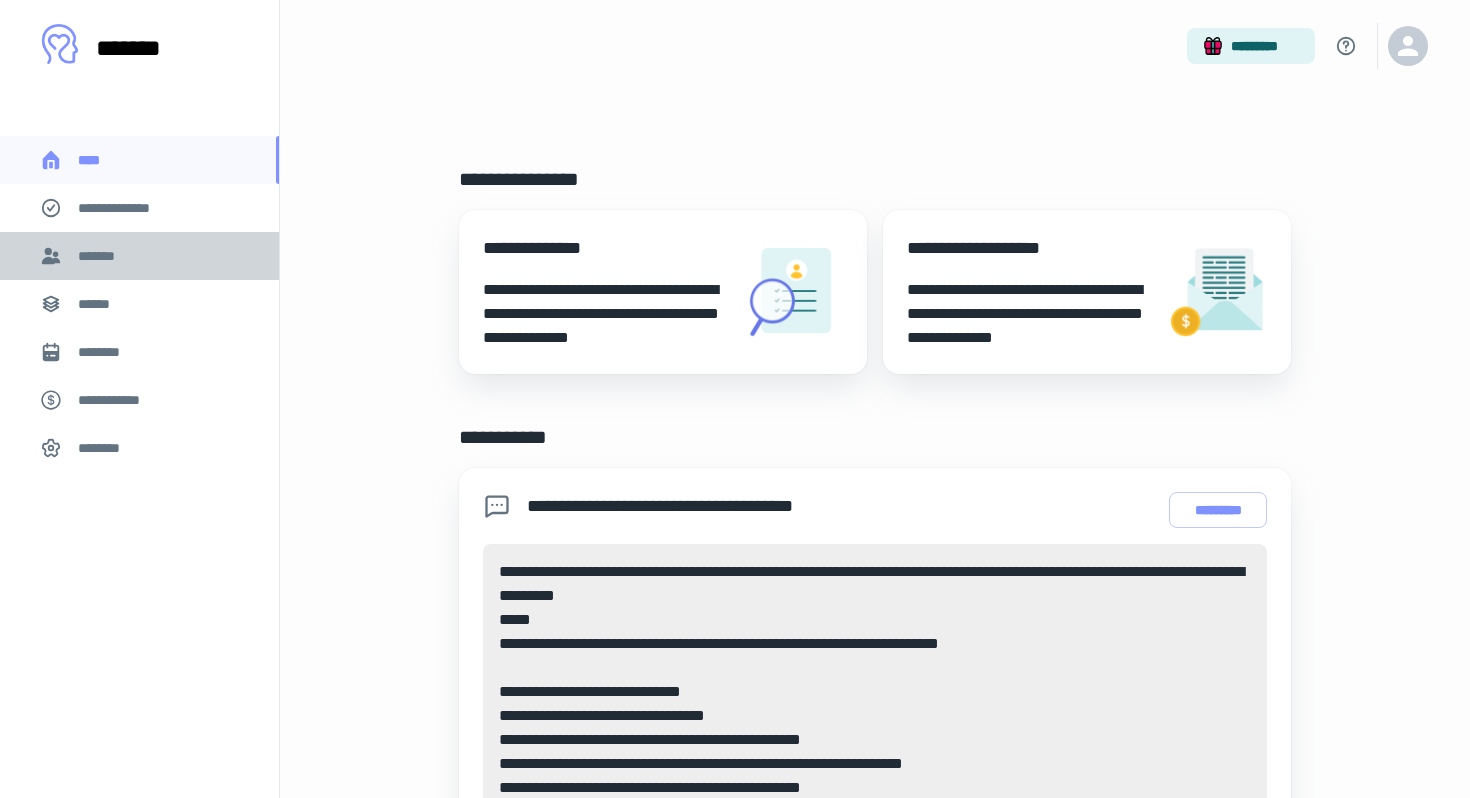 click on "*******" at bounding box center [100, 256] 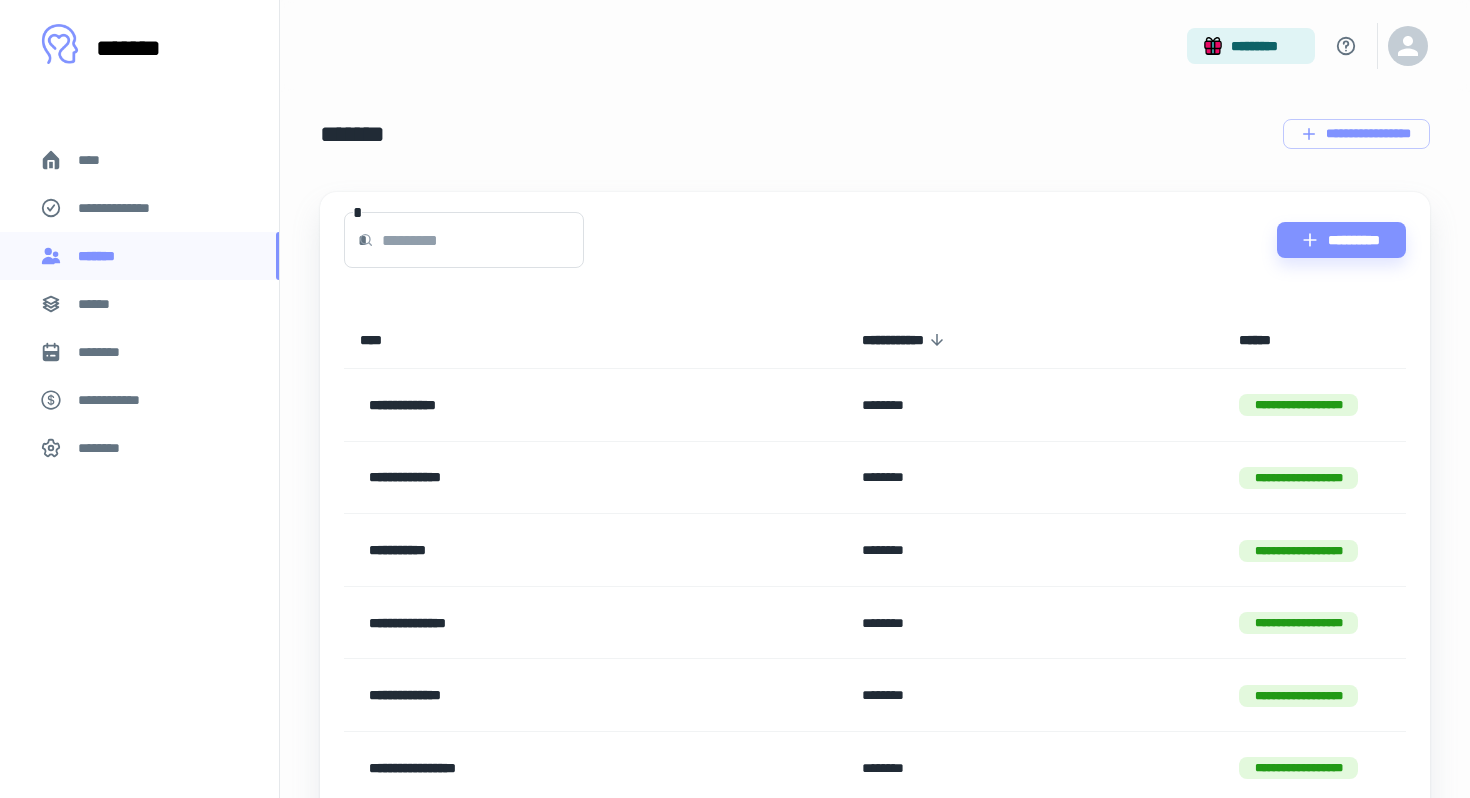 click at bounding box center (483, 240) 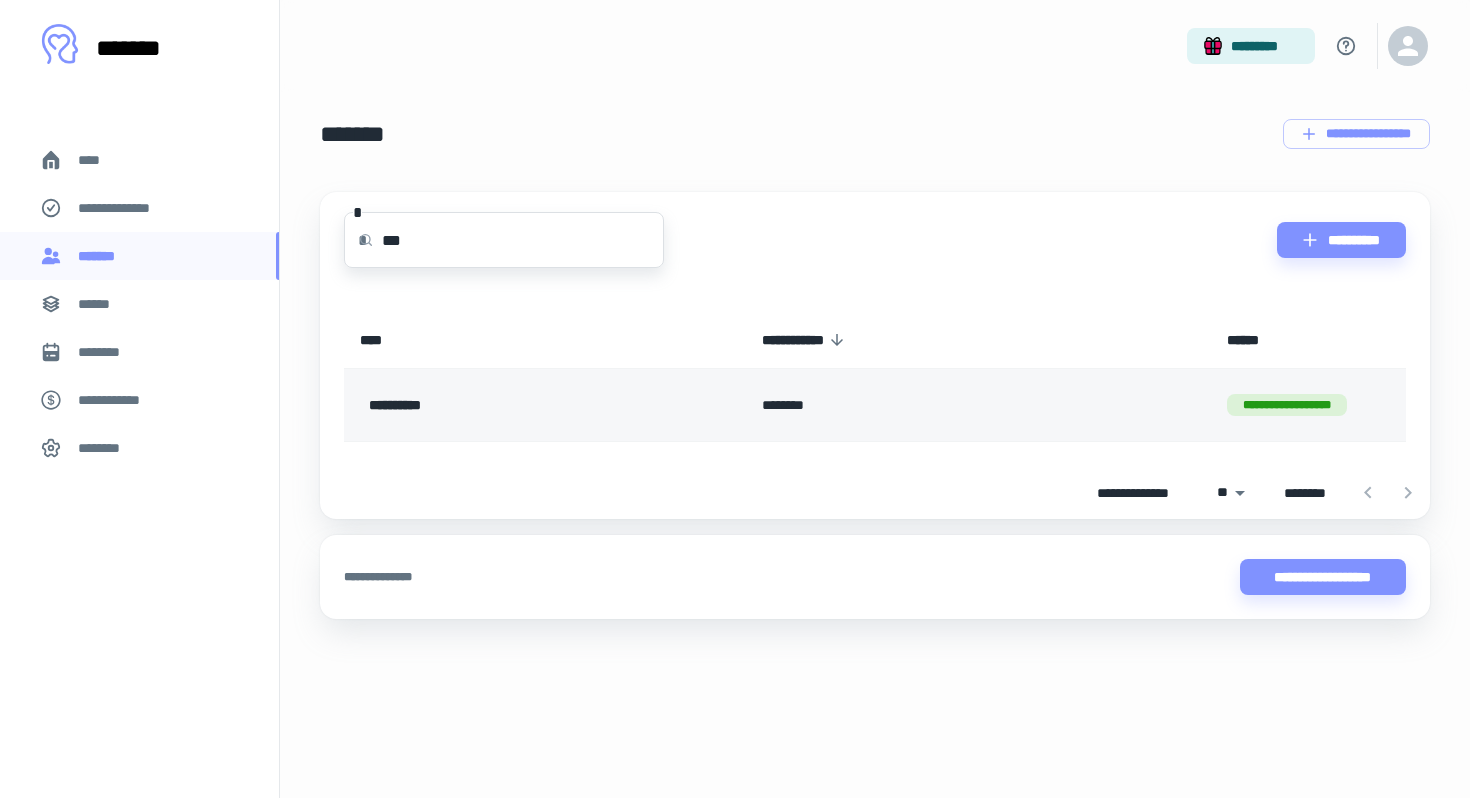 type on "***" 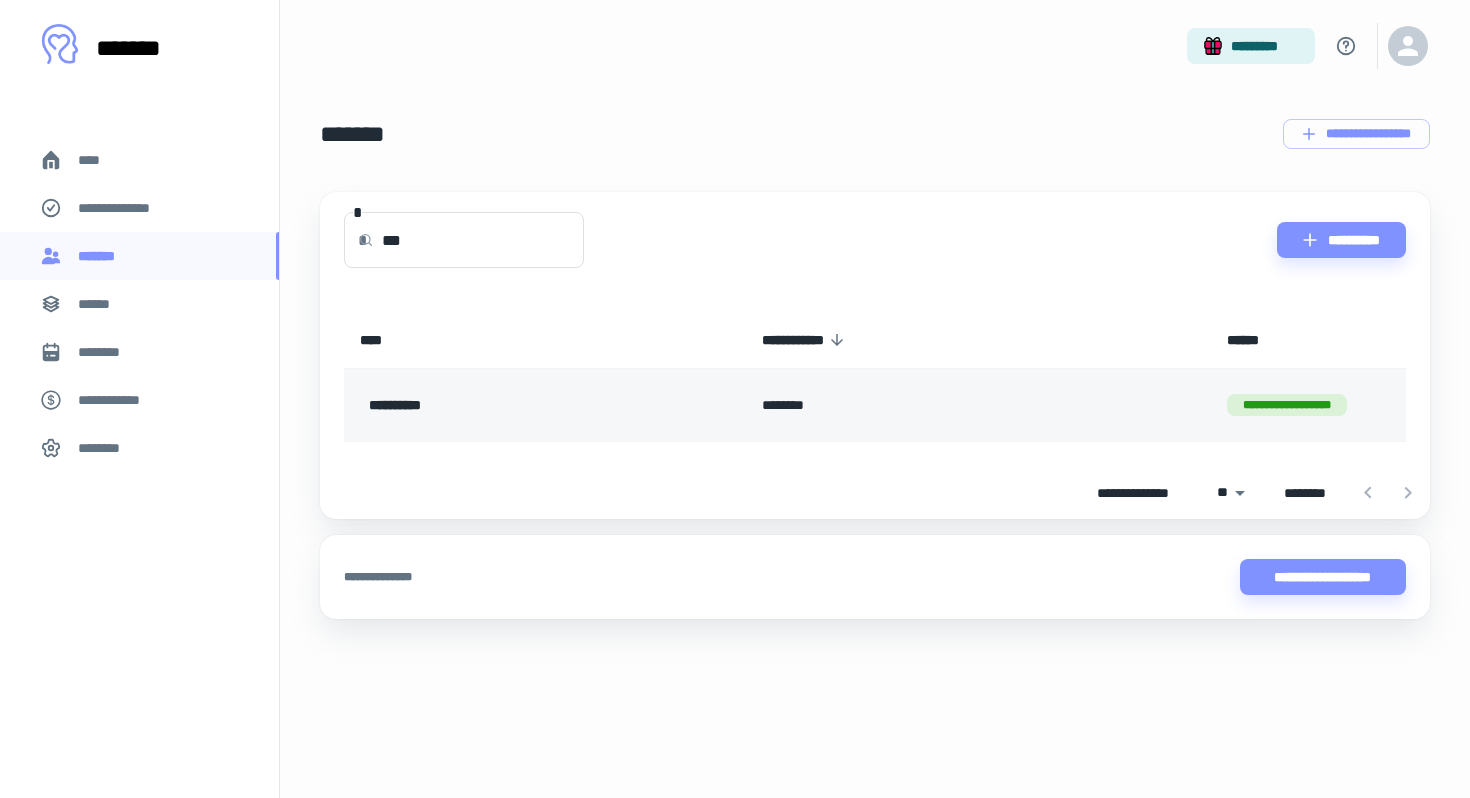 click on "**********" at bounding box center [500, 405] 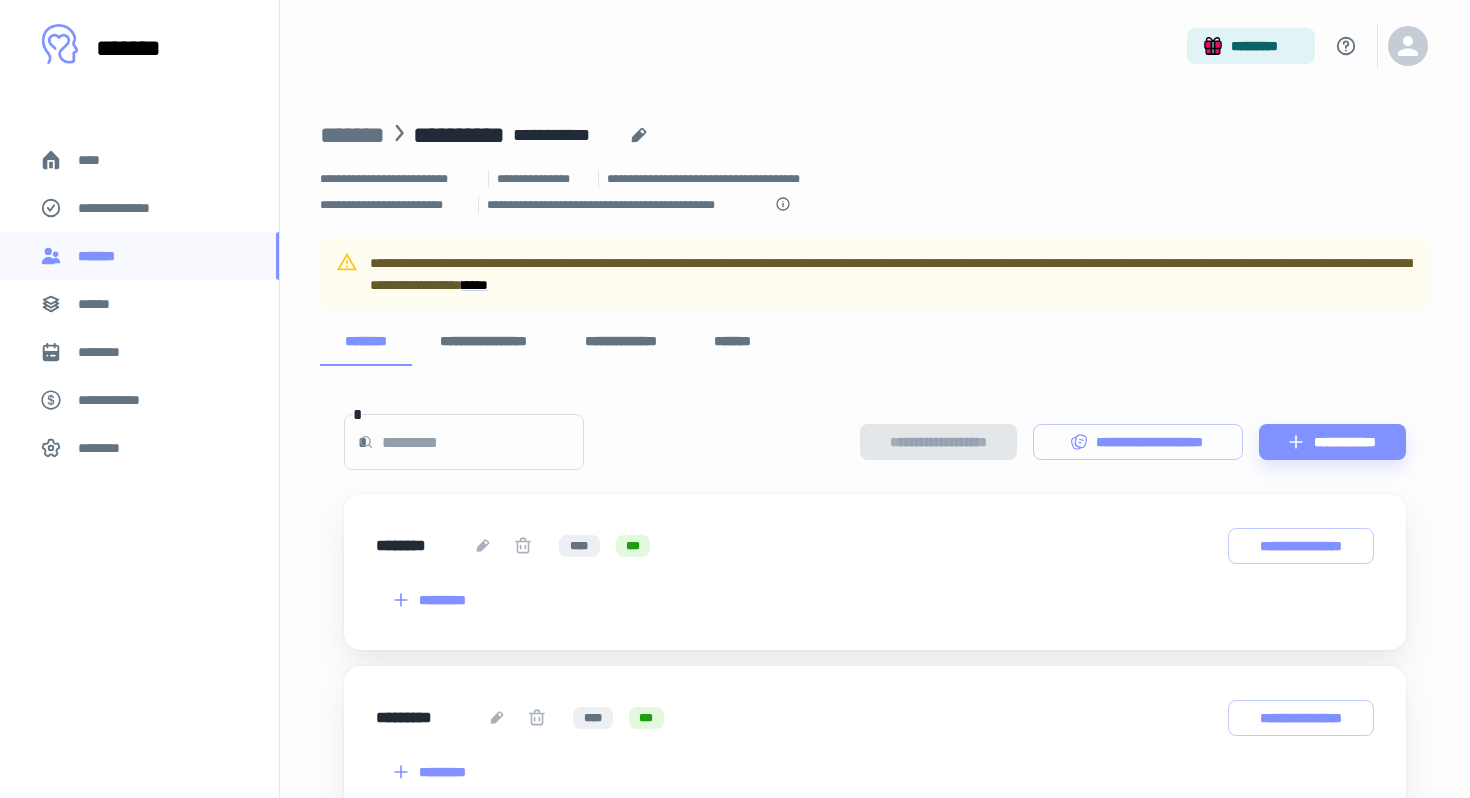 click on "*********" at bounding box center [875, 46] 